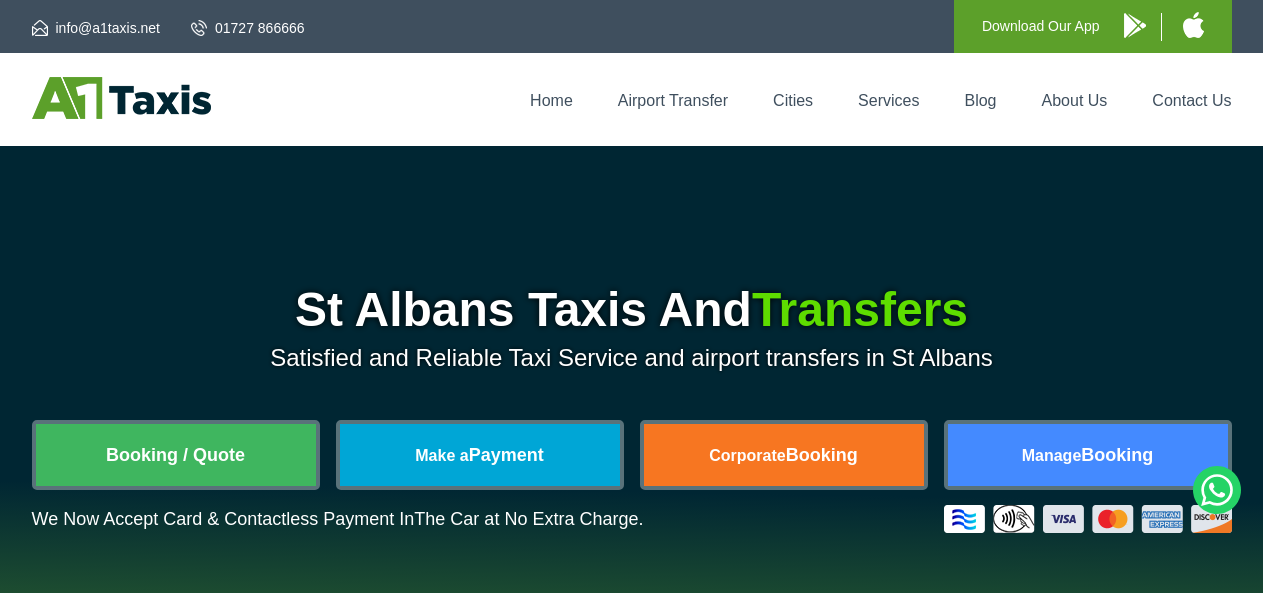 scroll, scrollTop: 0, scrollLeft: 0, axis: both 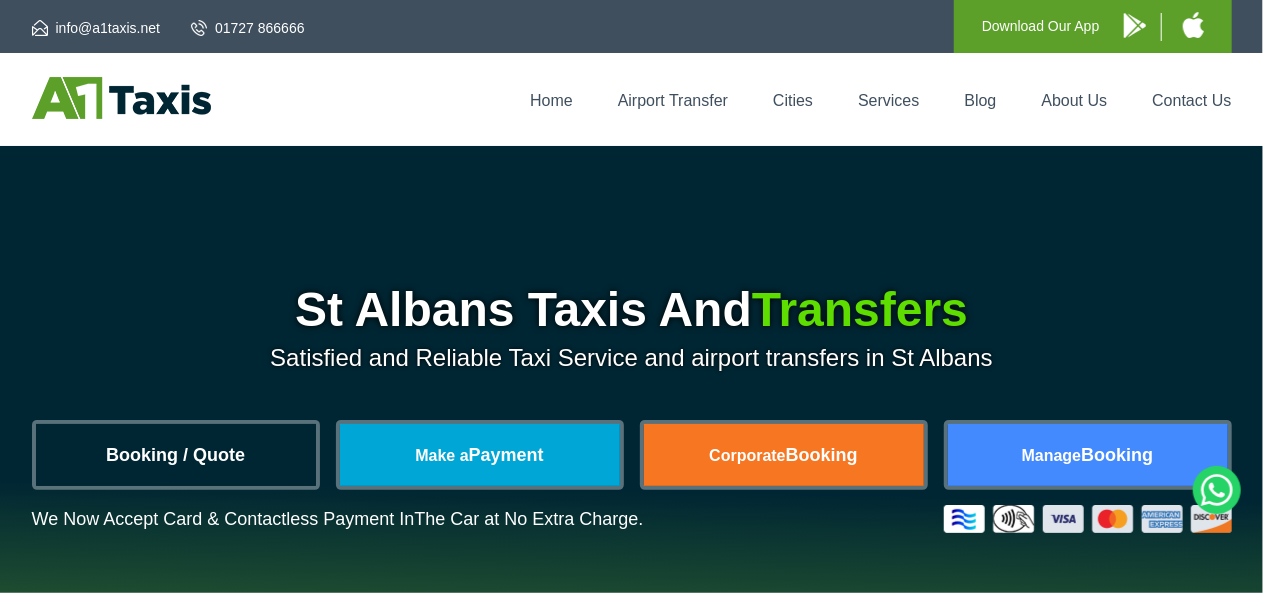 click on "Booking / Quote" at bounding box center (176, 455) 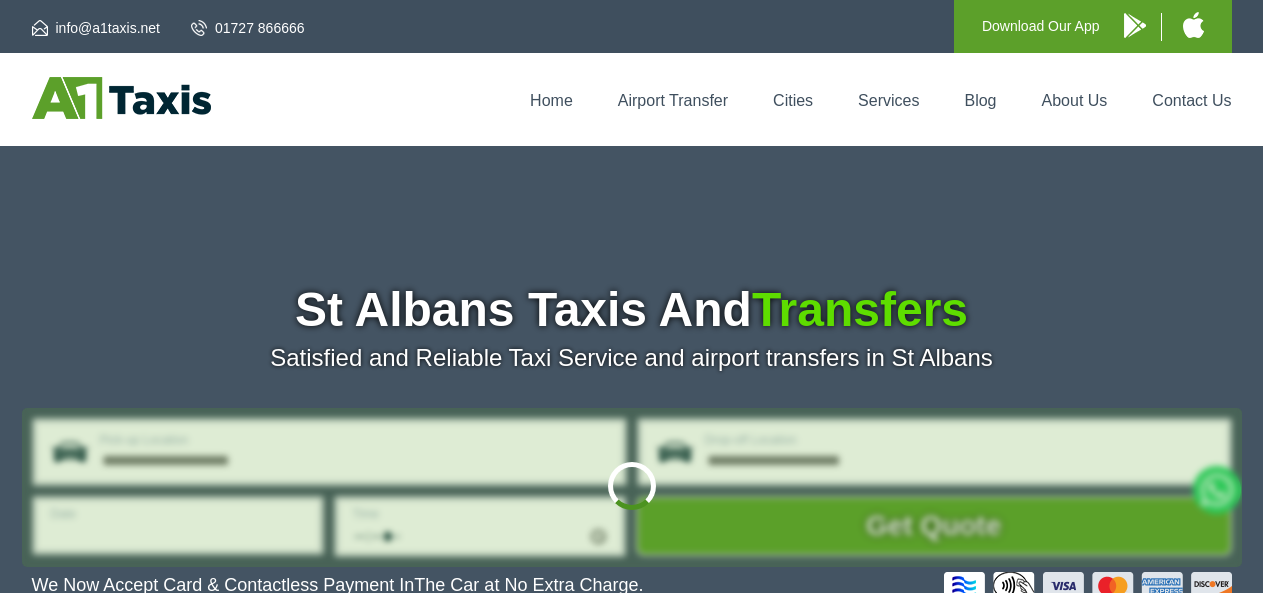 scroll, scrollTop: 0, scrollLeft: 0, axis: both 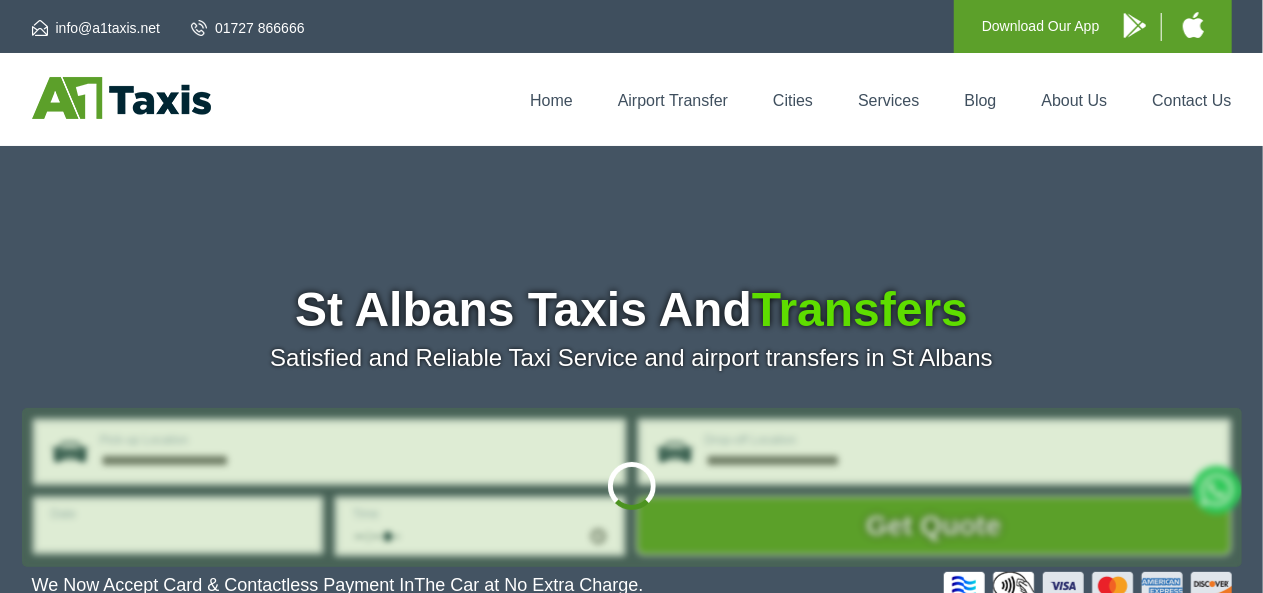 type on "**********" 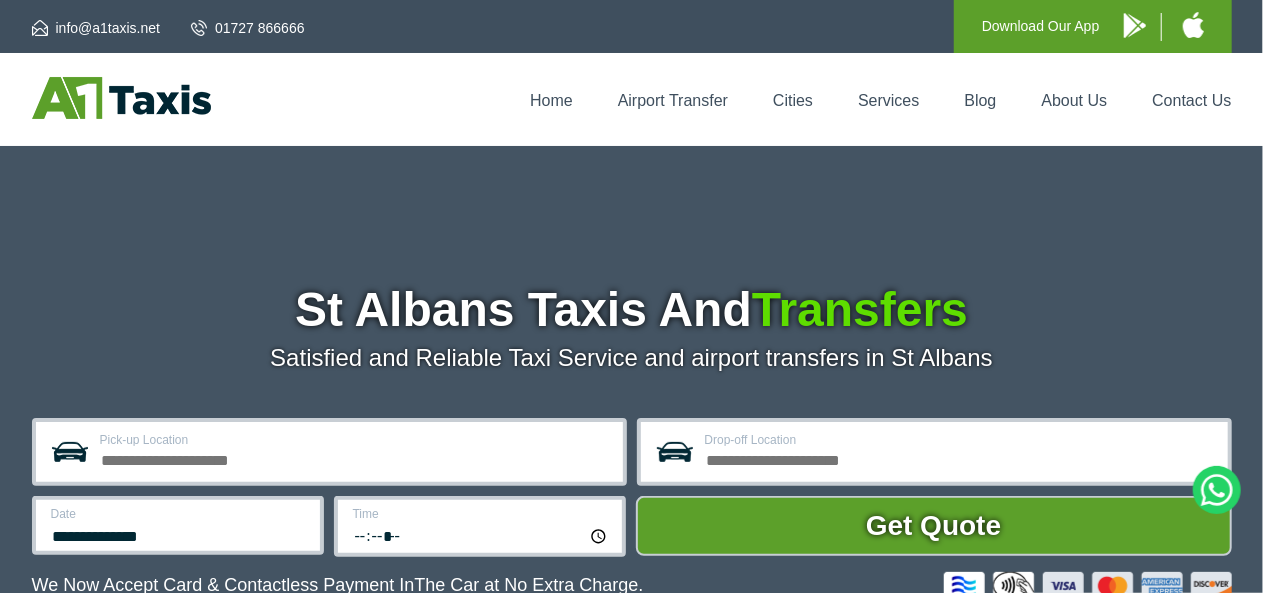 click on "Pick-up Location" at bounding box center (355, 458) 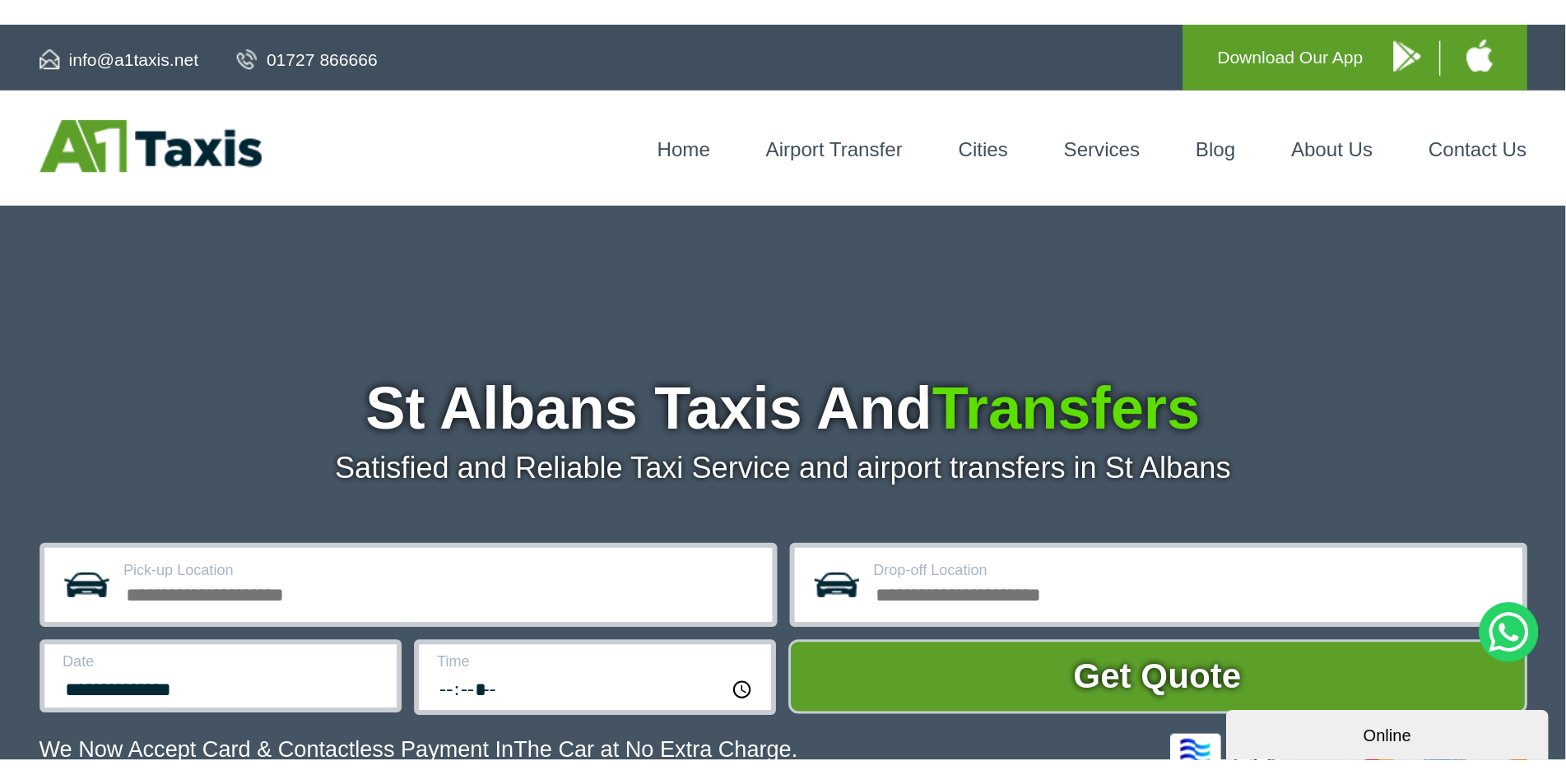 scroll, scrollTop: 0, scrollLeft: 0, axis: both 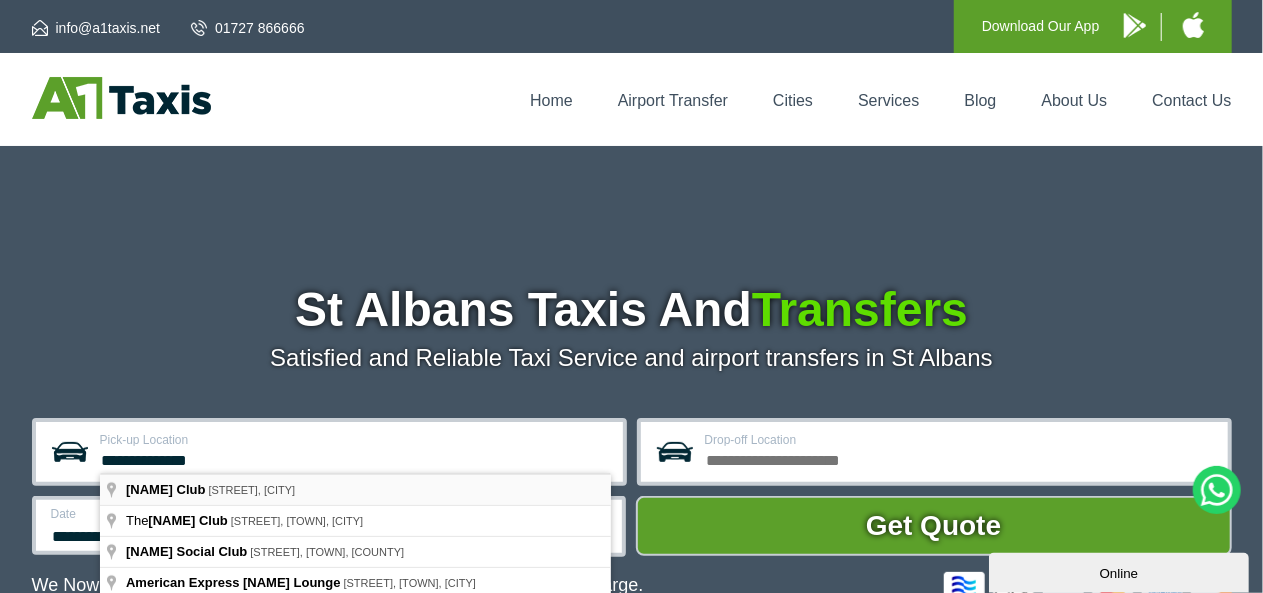 type on "**********" 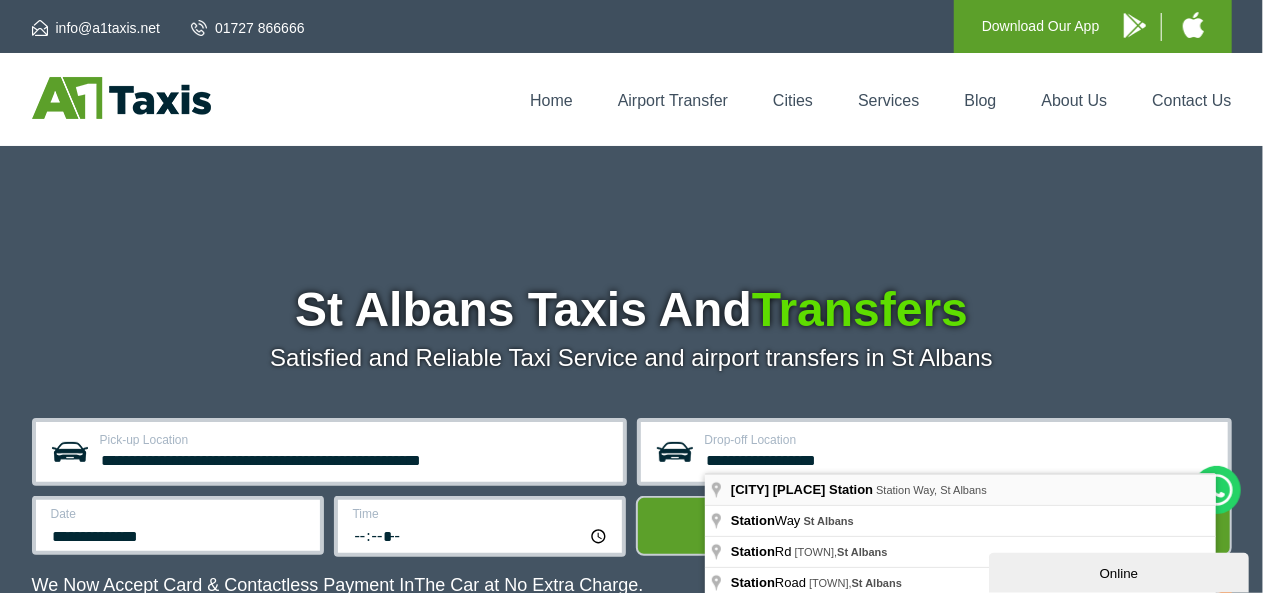 type on "**********" 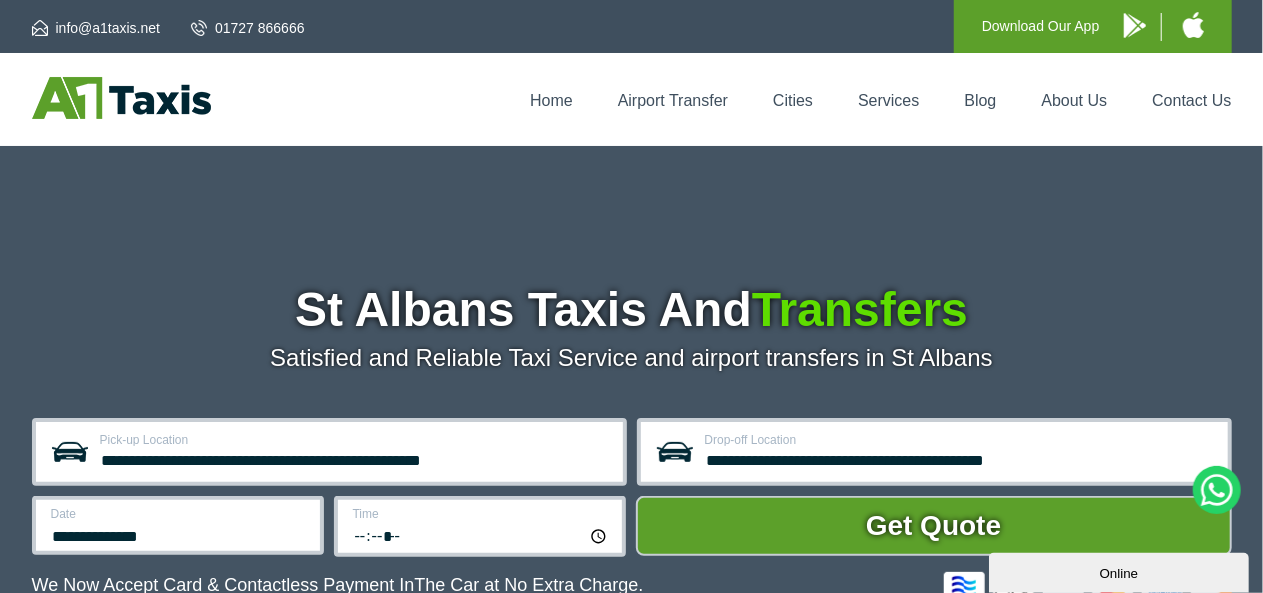 click on "*****" at bounding box center (481, 535) 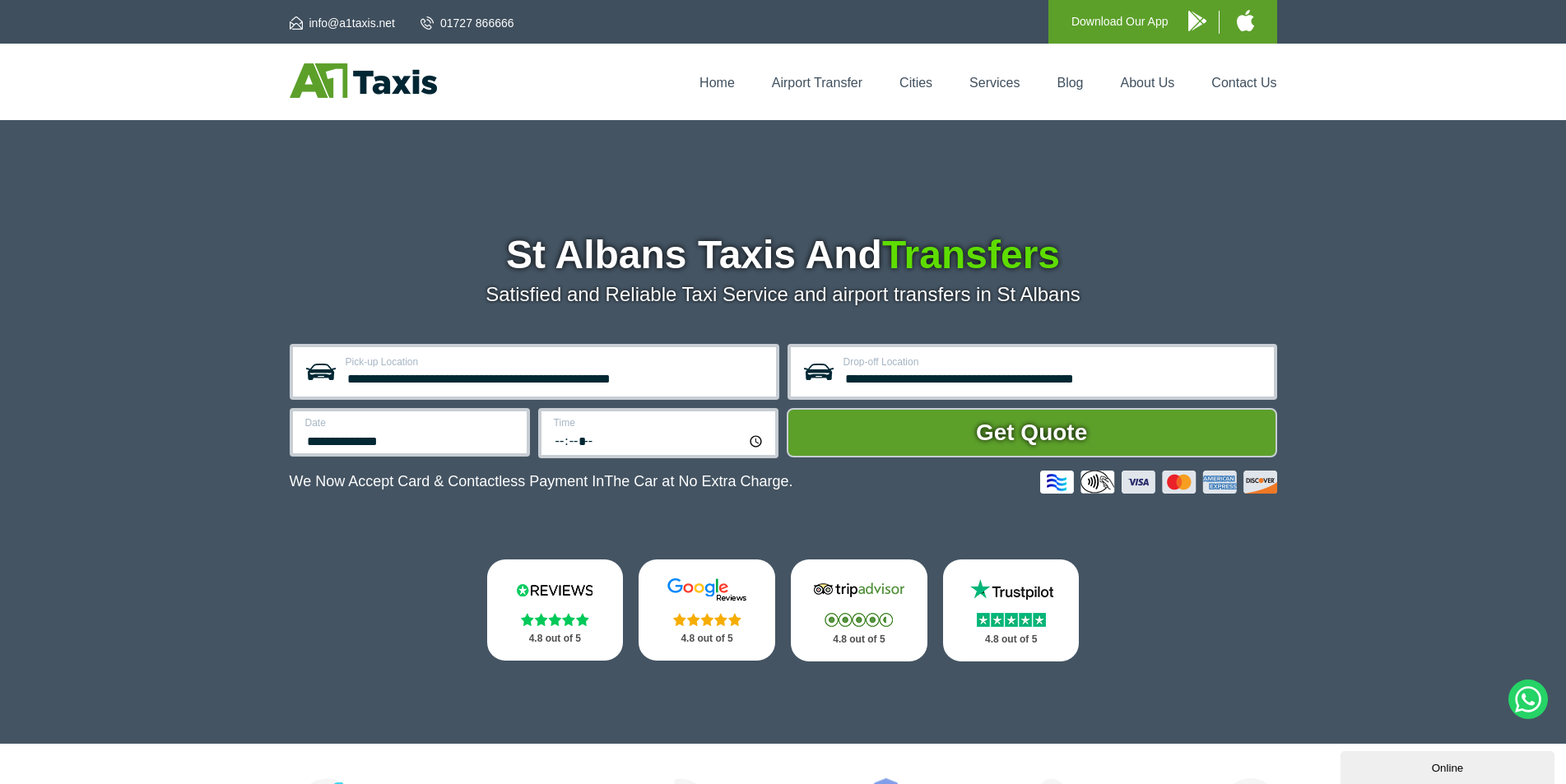 click on "*****" at bounding box center (659, 440) 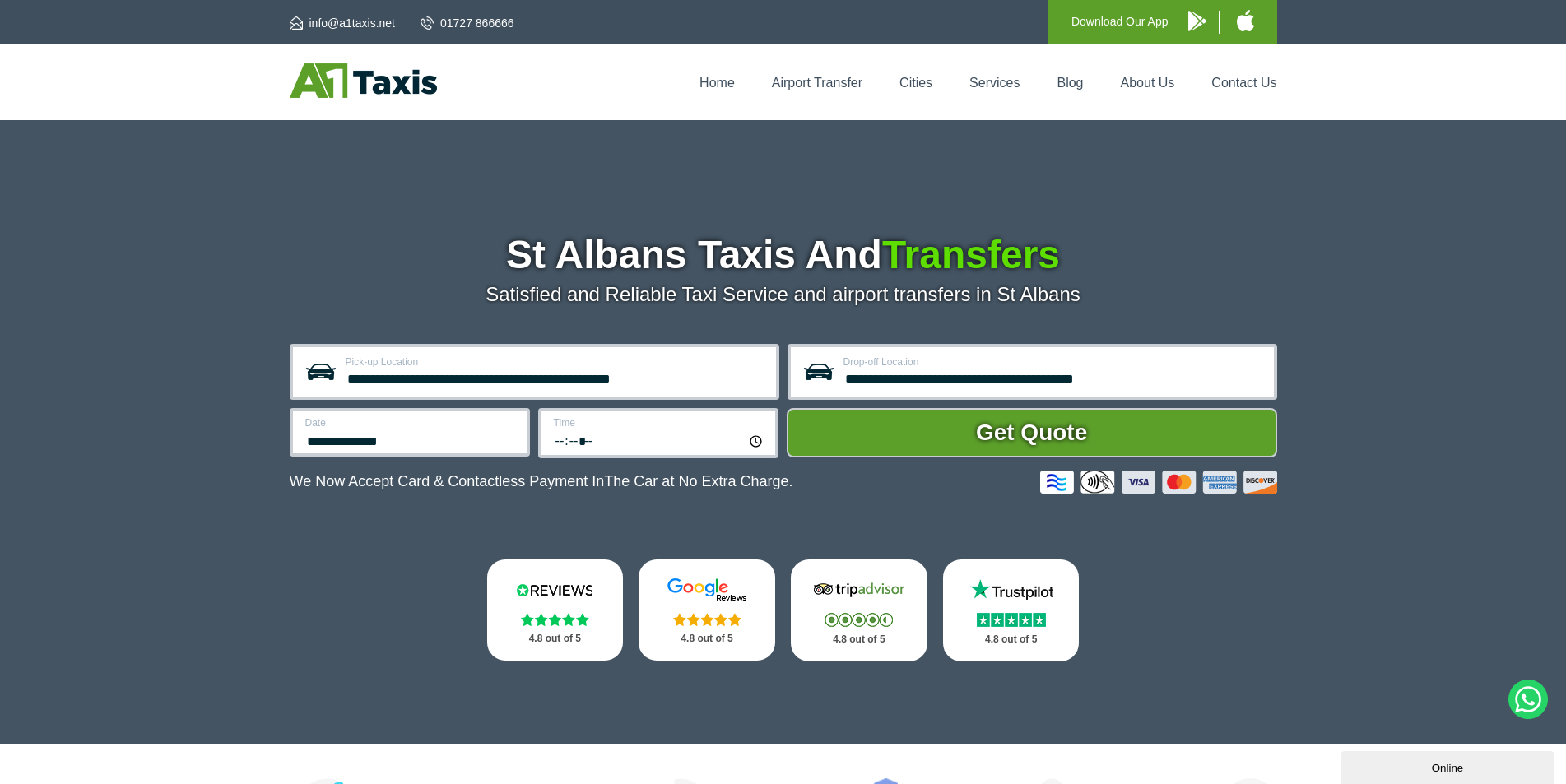 click on "*****" at bounding box center (659, 440) 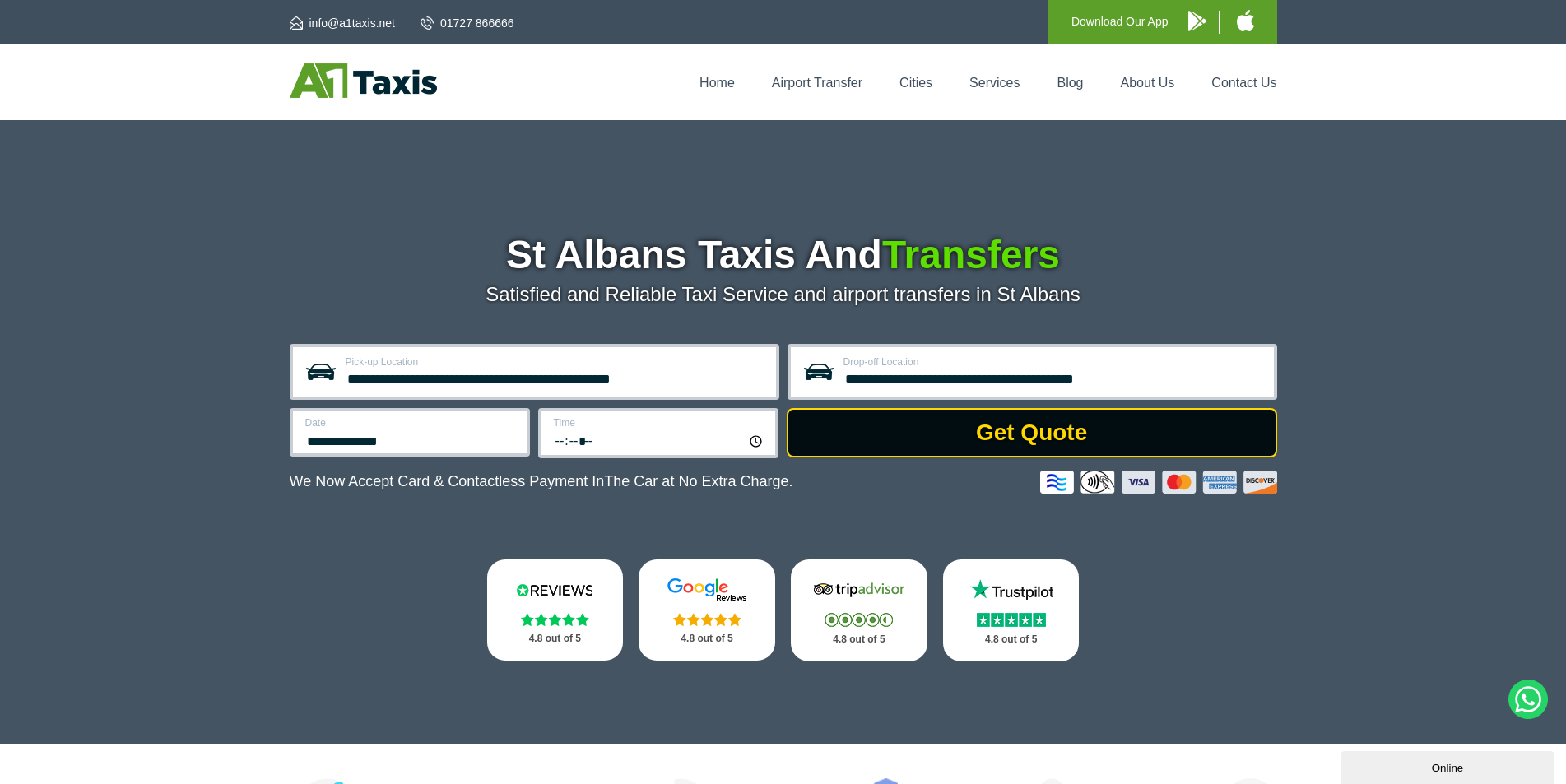 click on "Get Quote" at bounding box center (1032, 433) 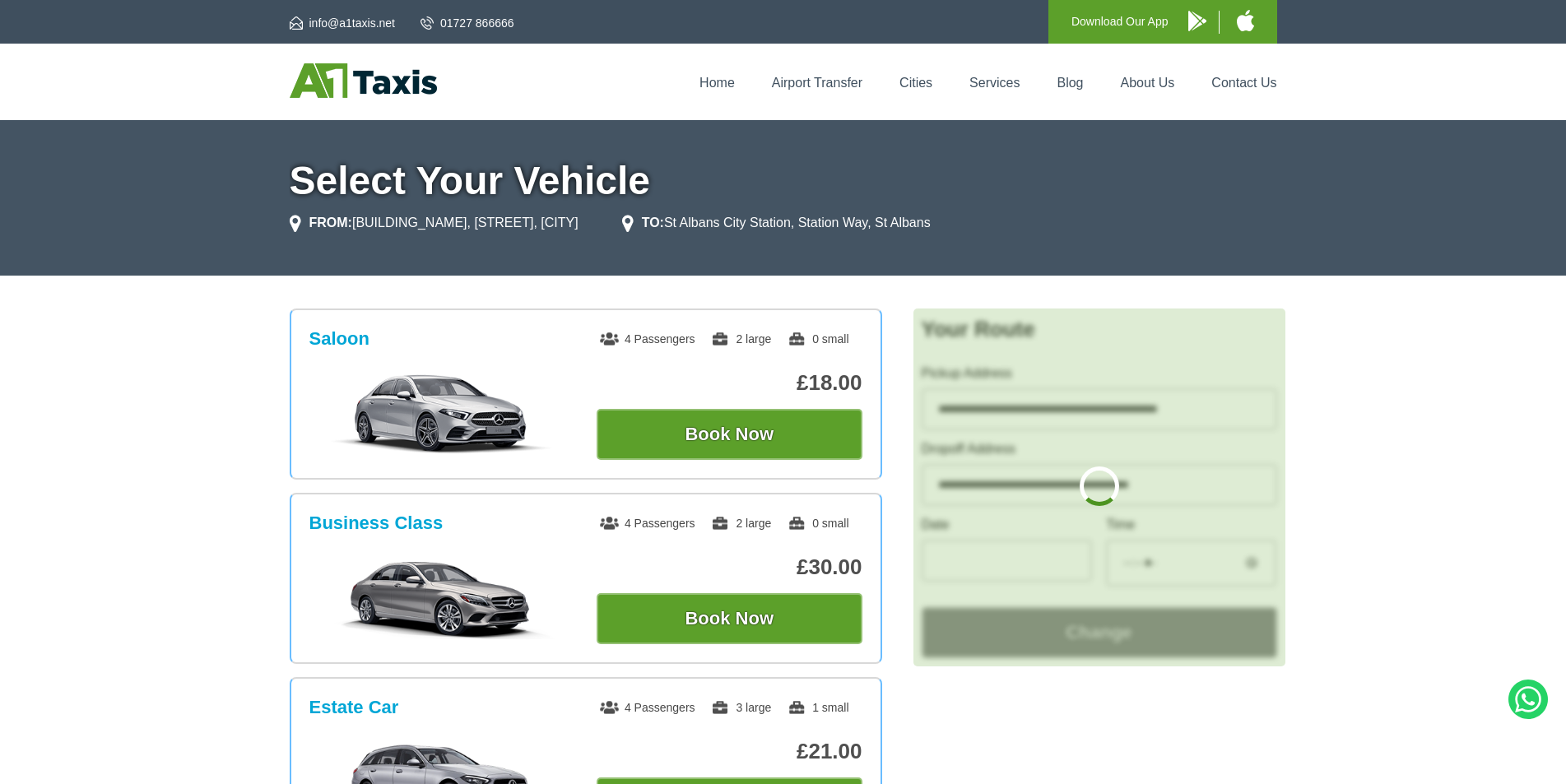 scroll, scrollTop: 0, scrollLeft: 0, axis: both 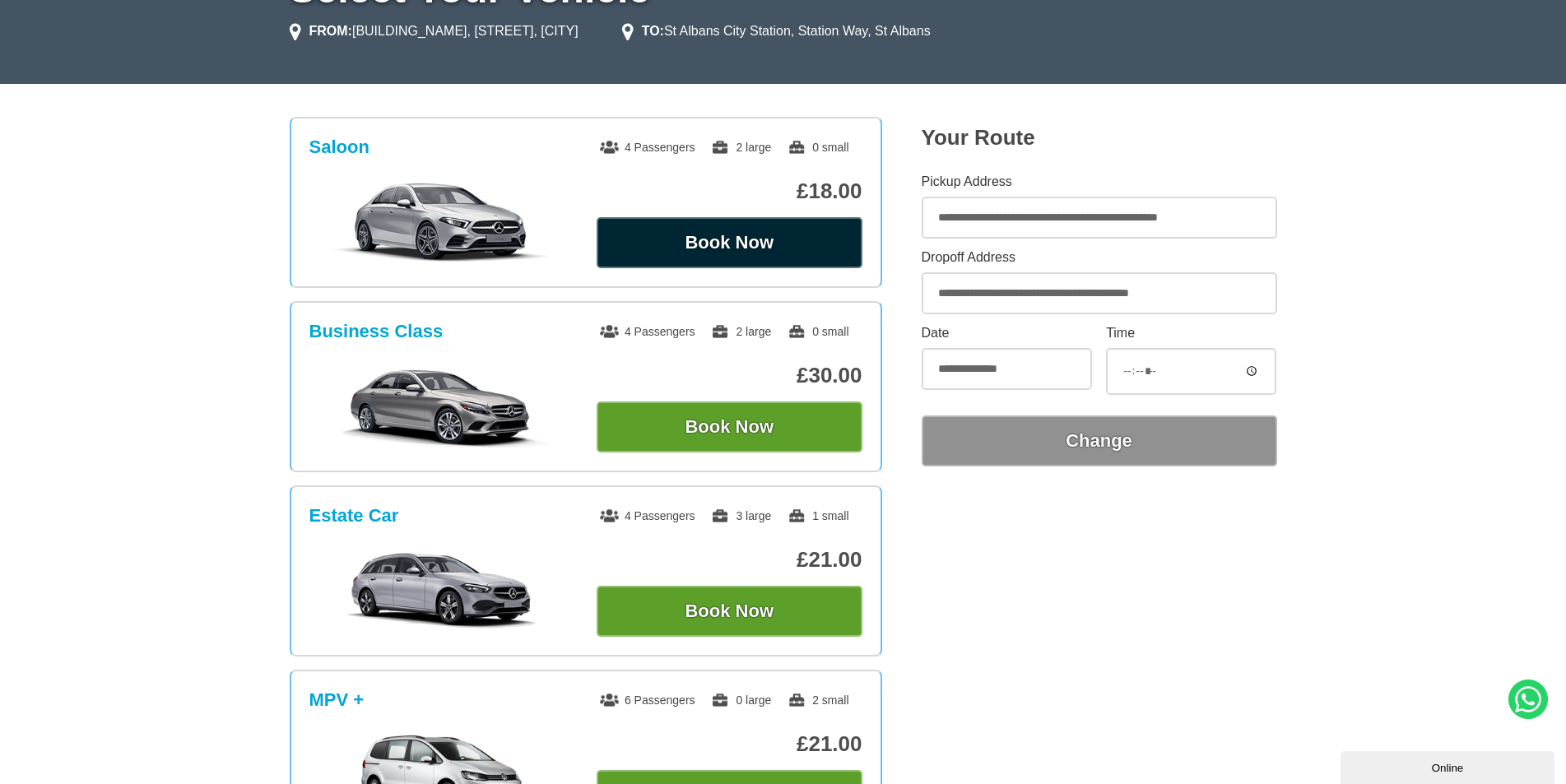 click on "Book Now" at bounding box center (729, 243) 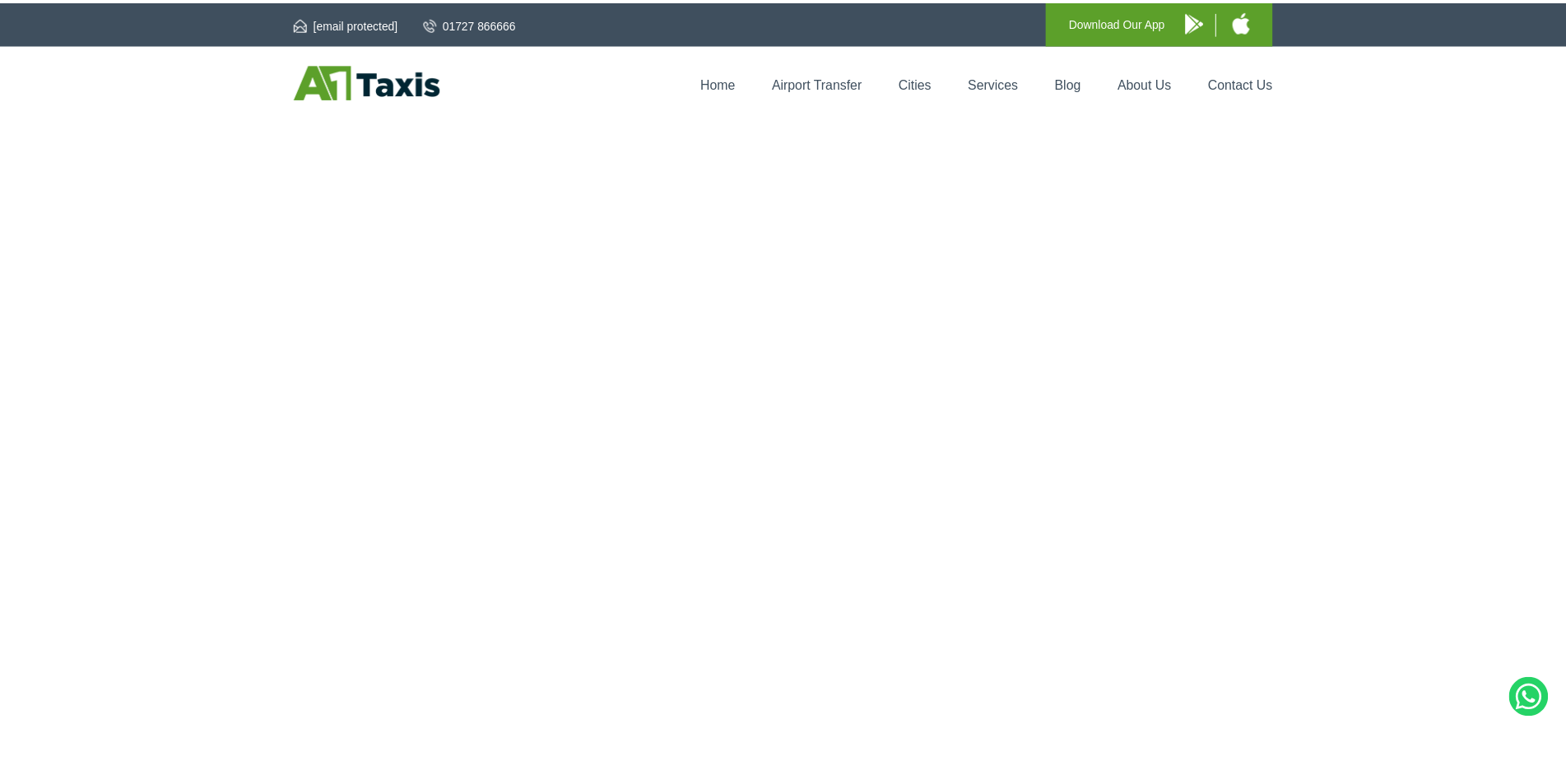 scroll, scrollTop: 0, scrollLeft: 0, axis: both 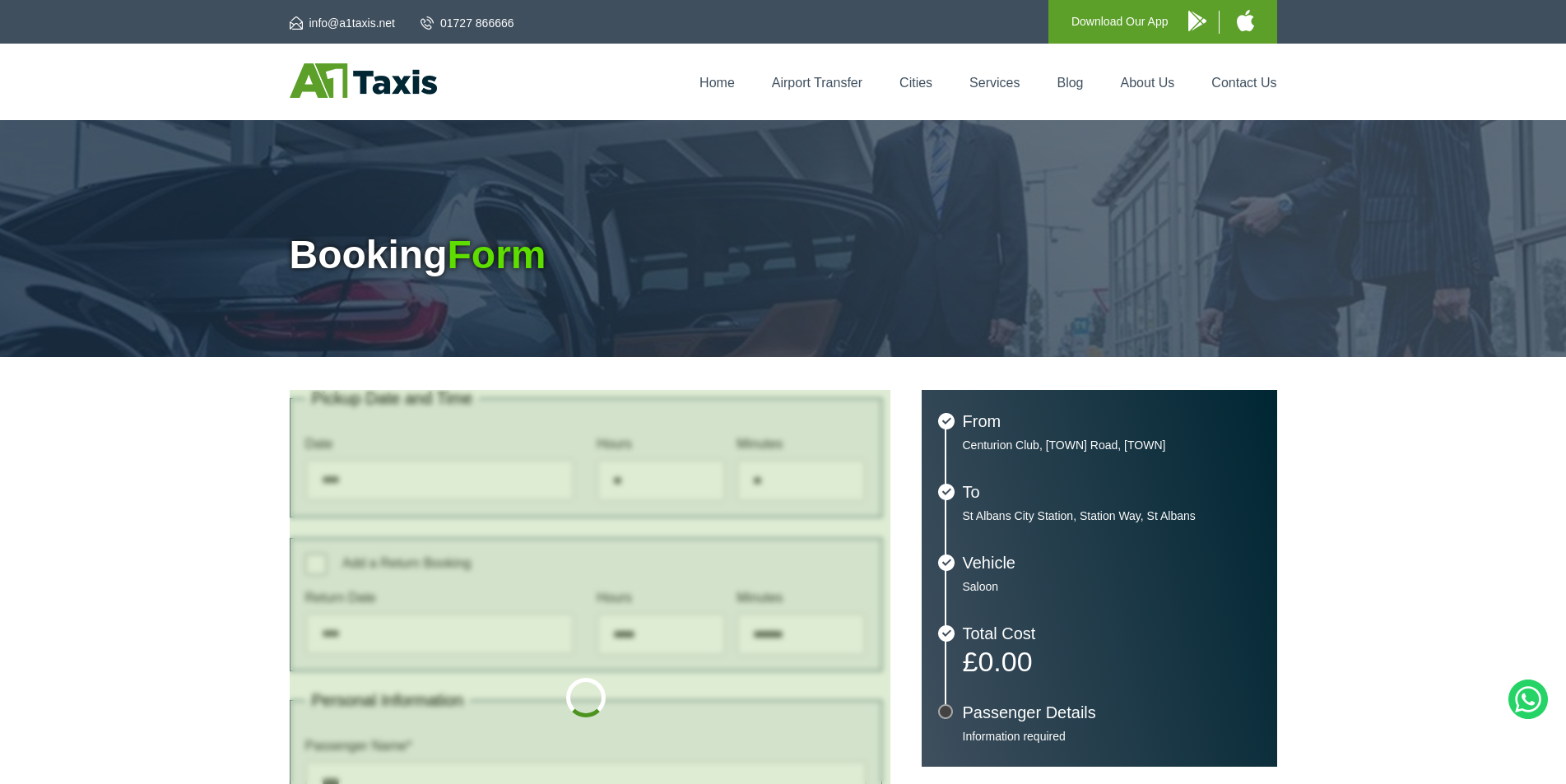 type on "**********" 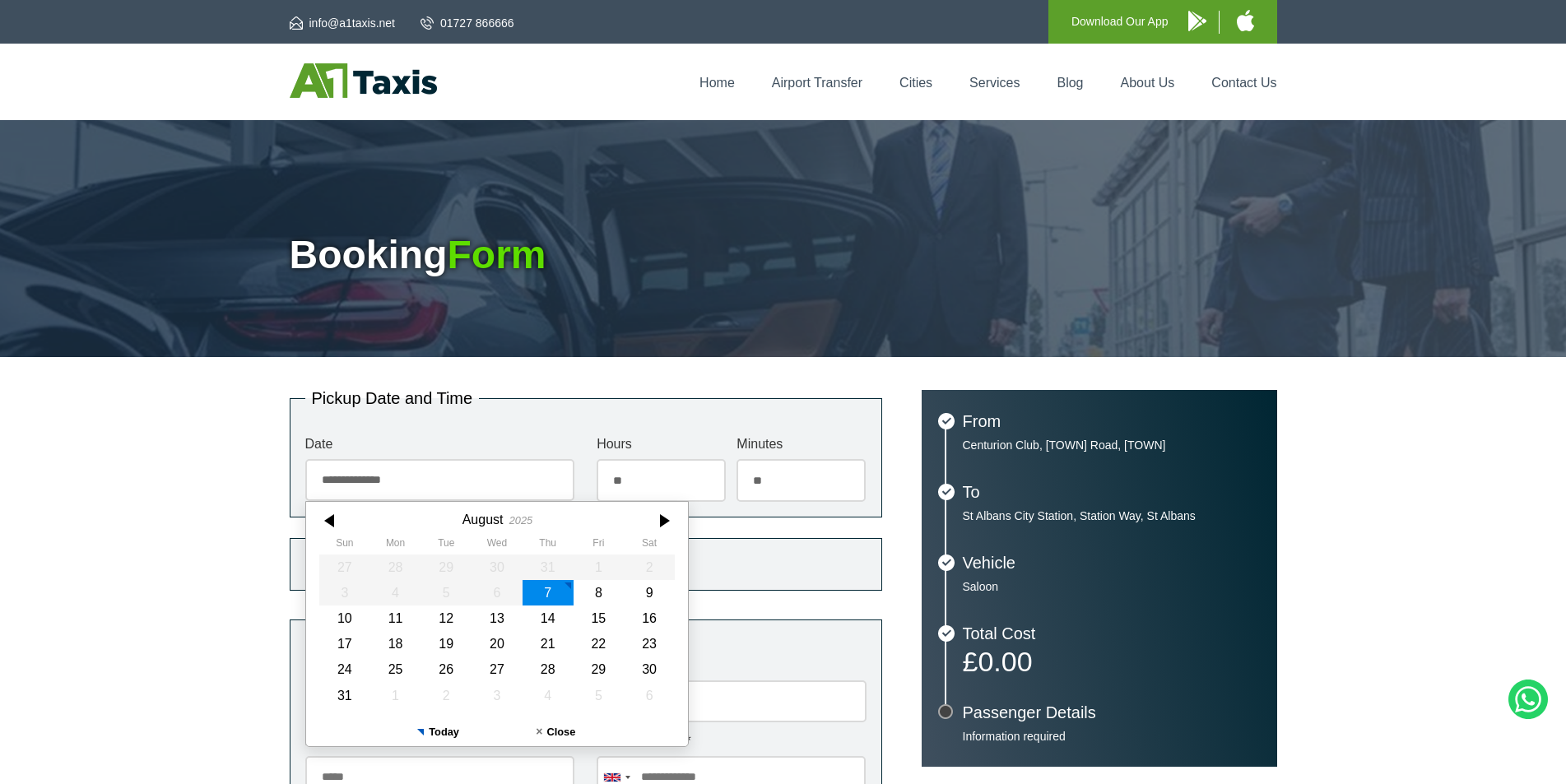click on "**********" at bounding box center [439, 480] 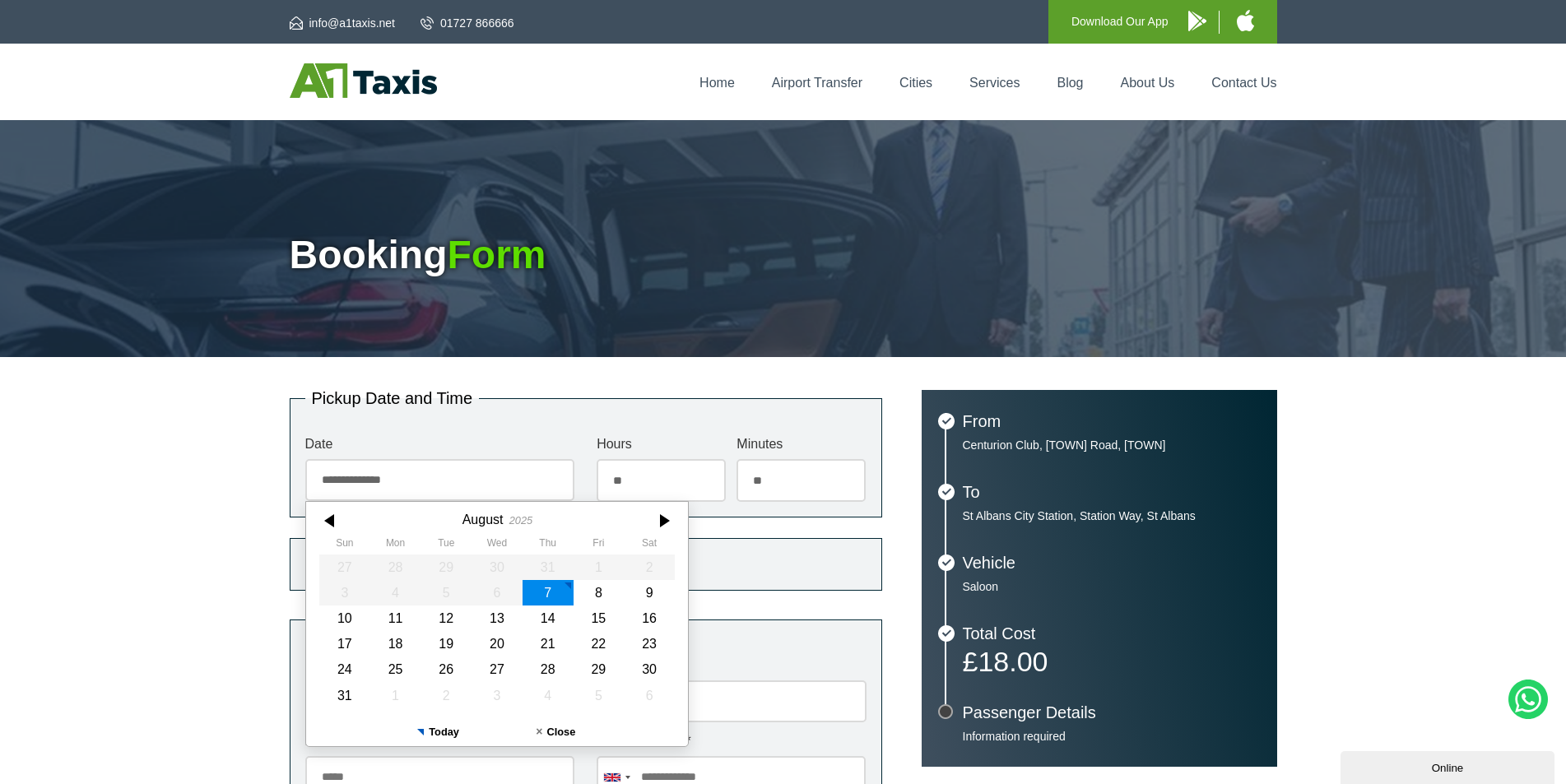 scroll, scrollTop: 0, scrollLeft: 0, axis: both 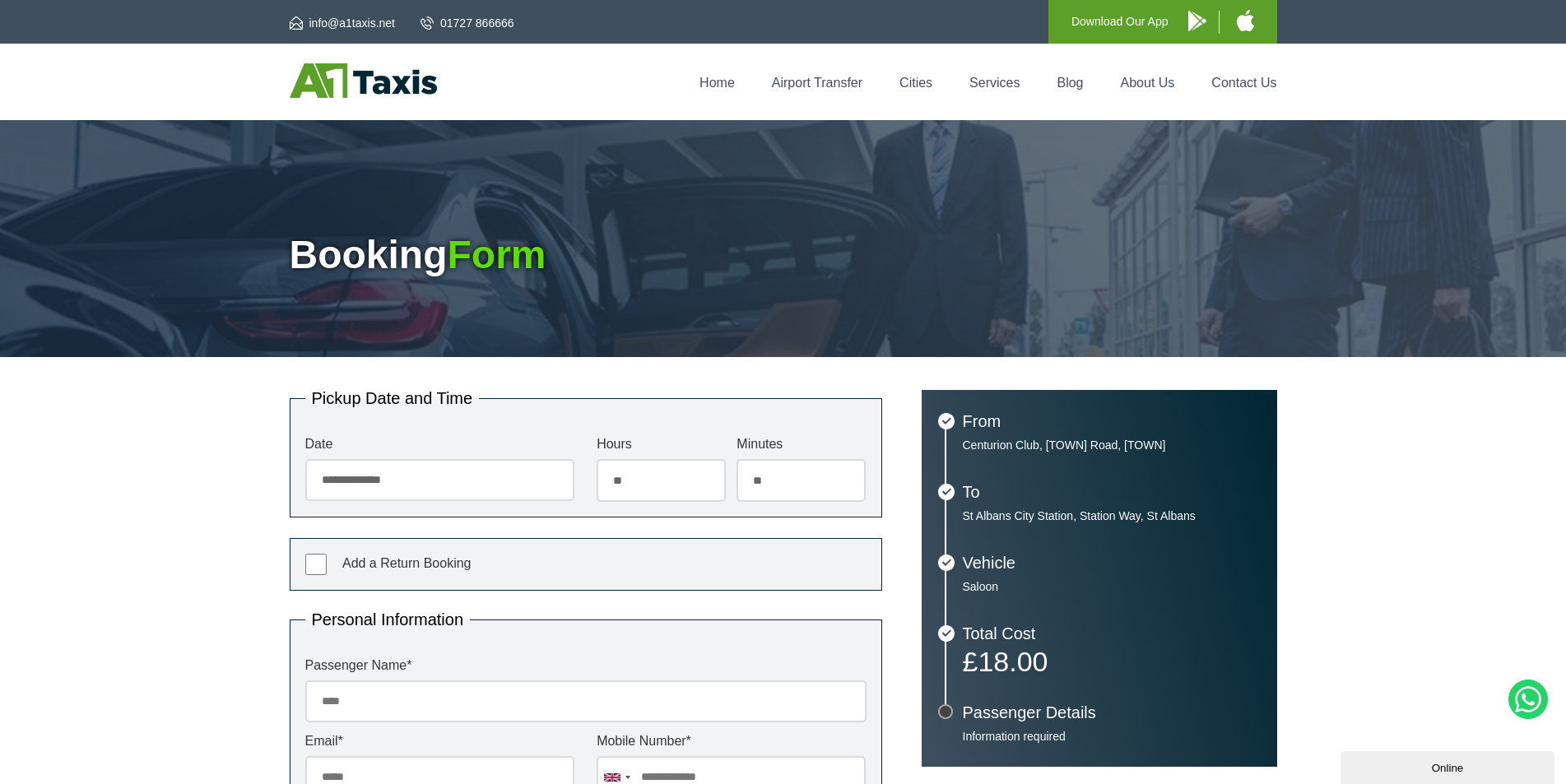 click on "**
**
**
**
**
**
**
**
**
** ** ** ** ** **" at bounding box center [801, 480] 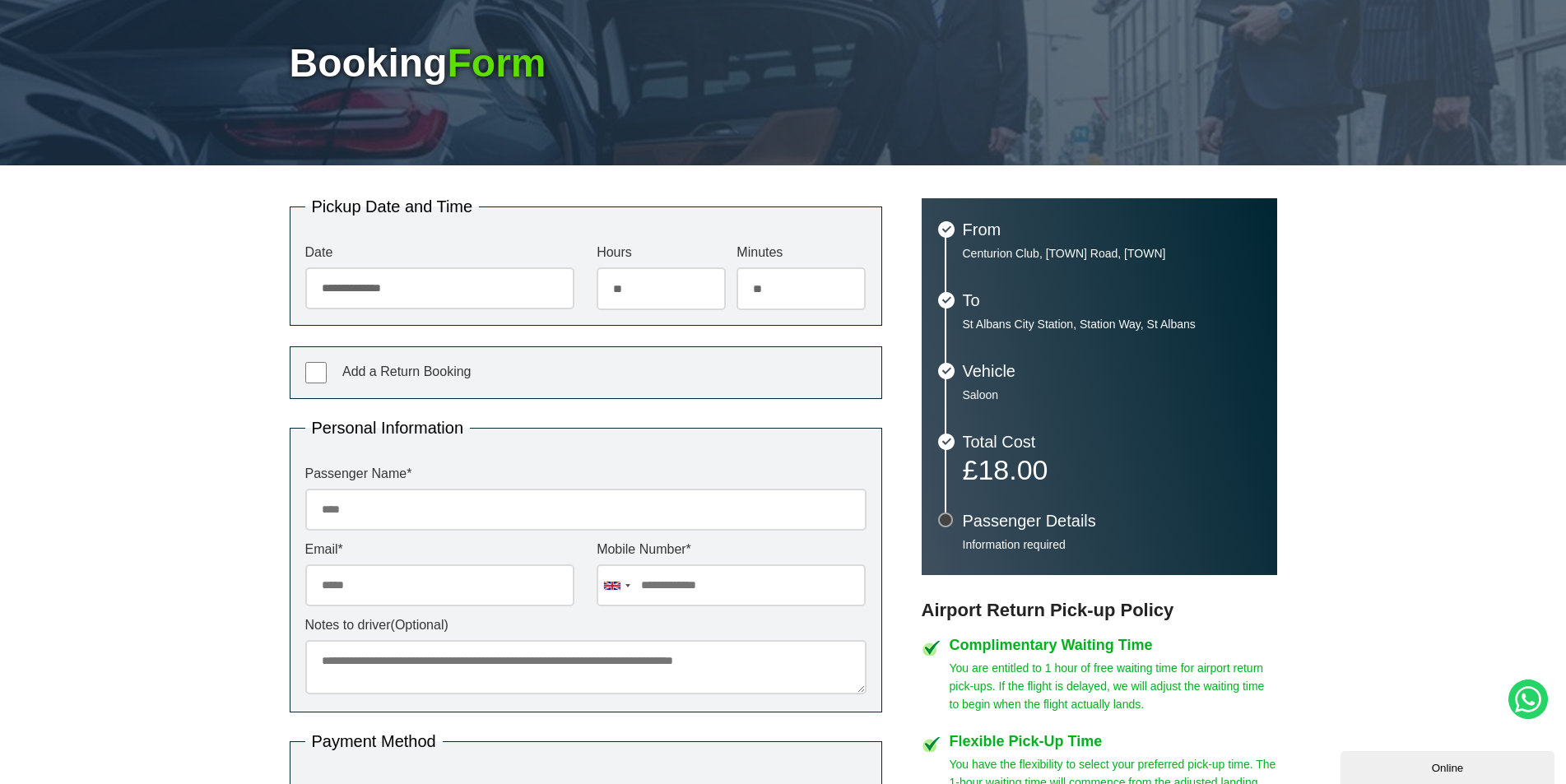 click on "Passenger Name  *" at bounding box center (586, 509) 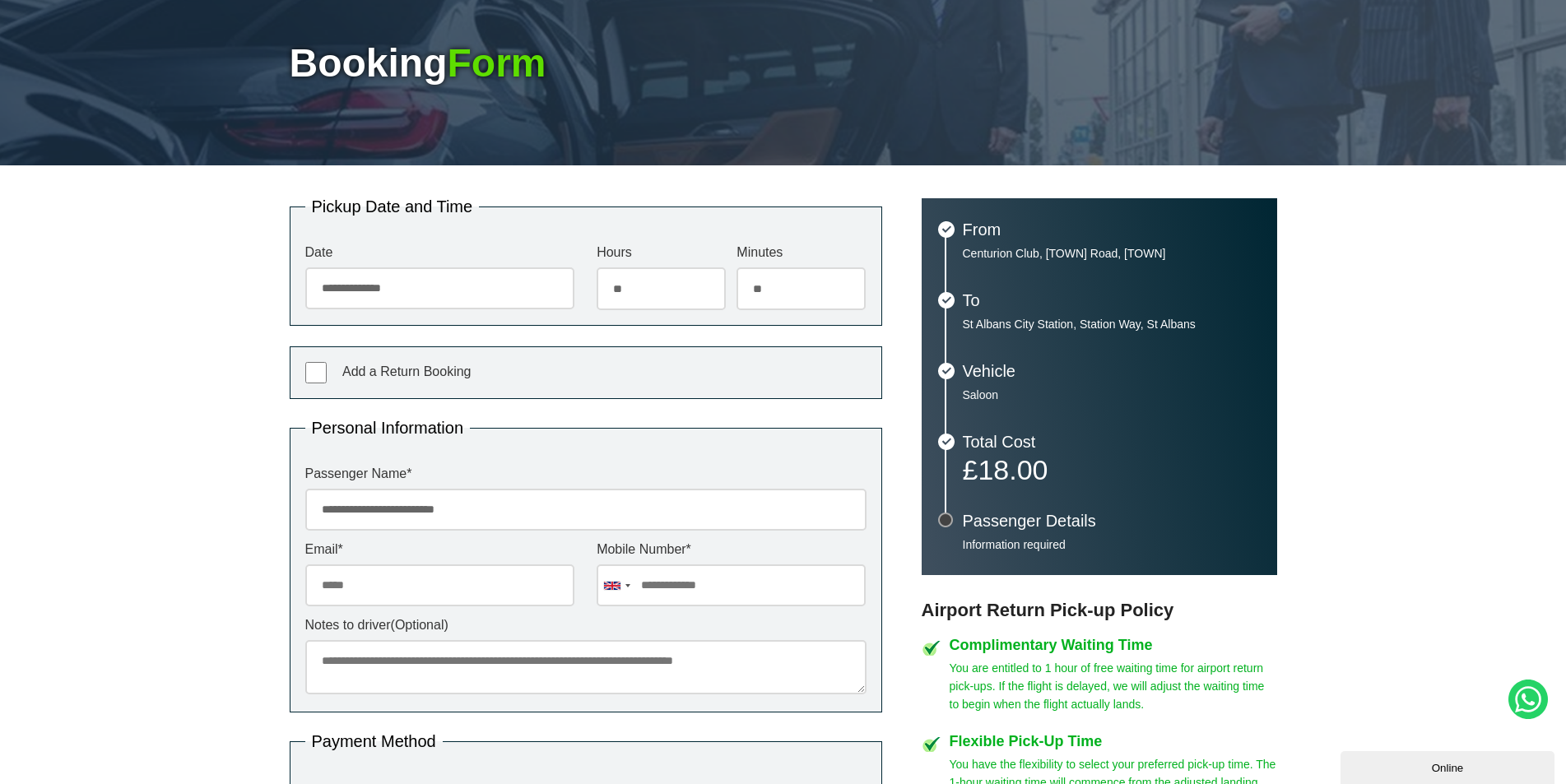 drag, startPoint x: 402, startPoint y: 505, endPoint x: 446, endPoint y: 513, distance: 44.72136 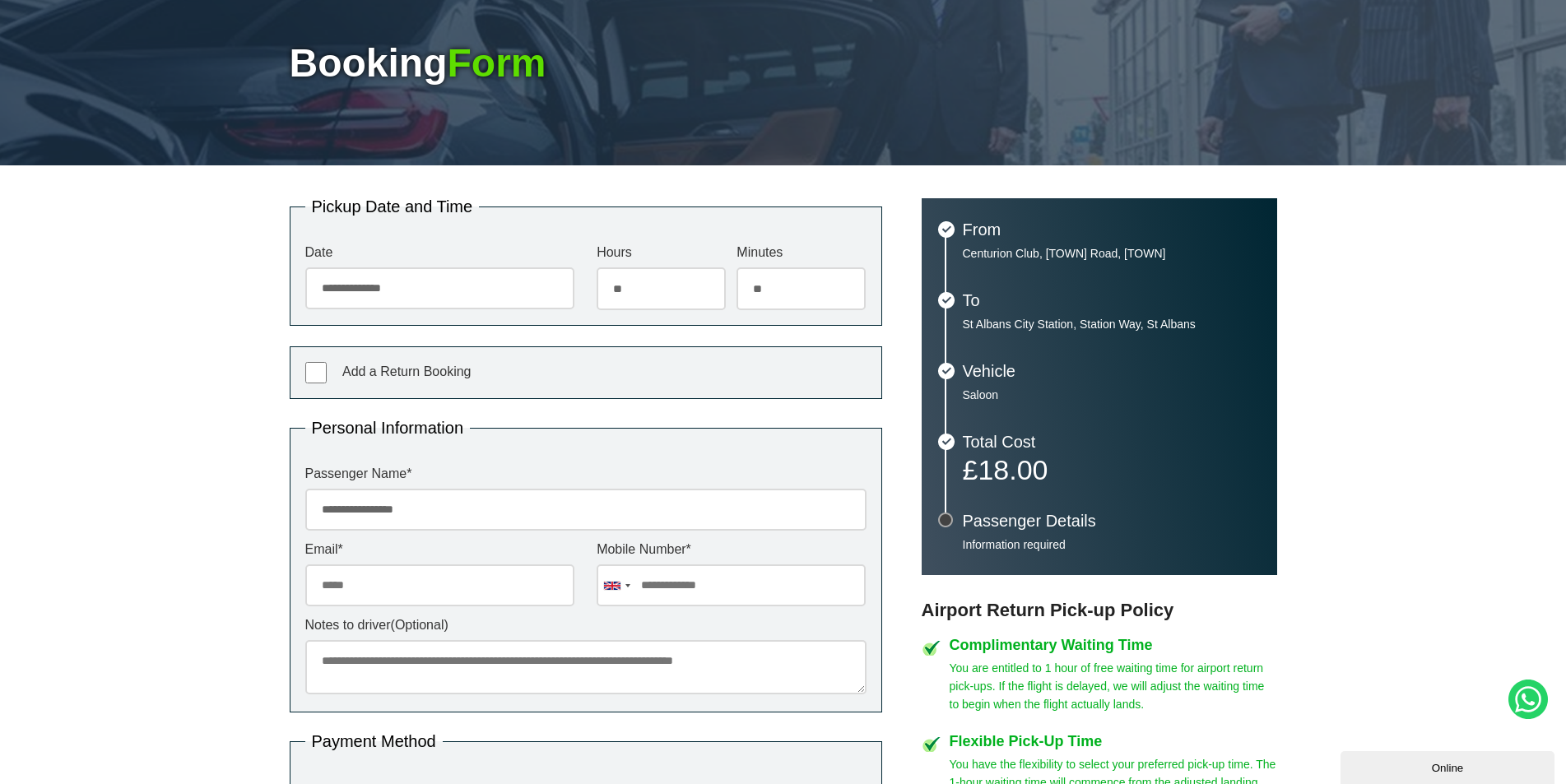 type on "**********" 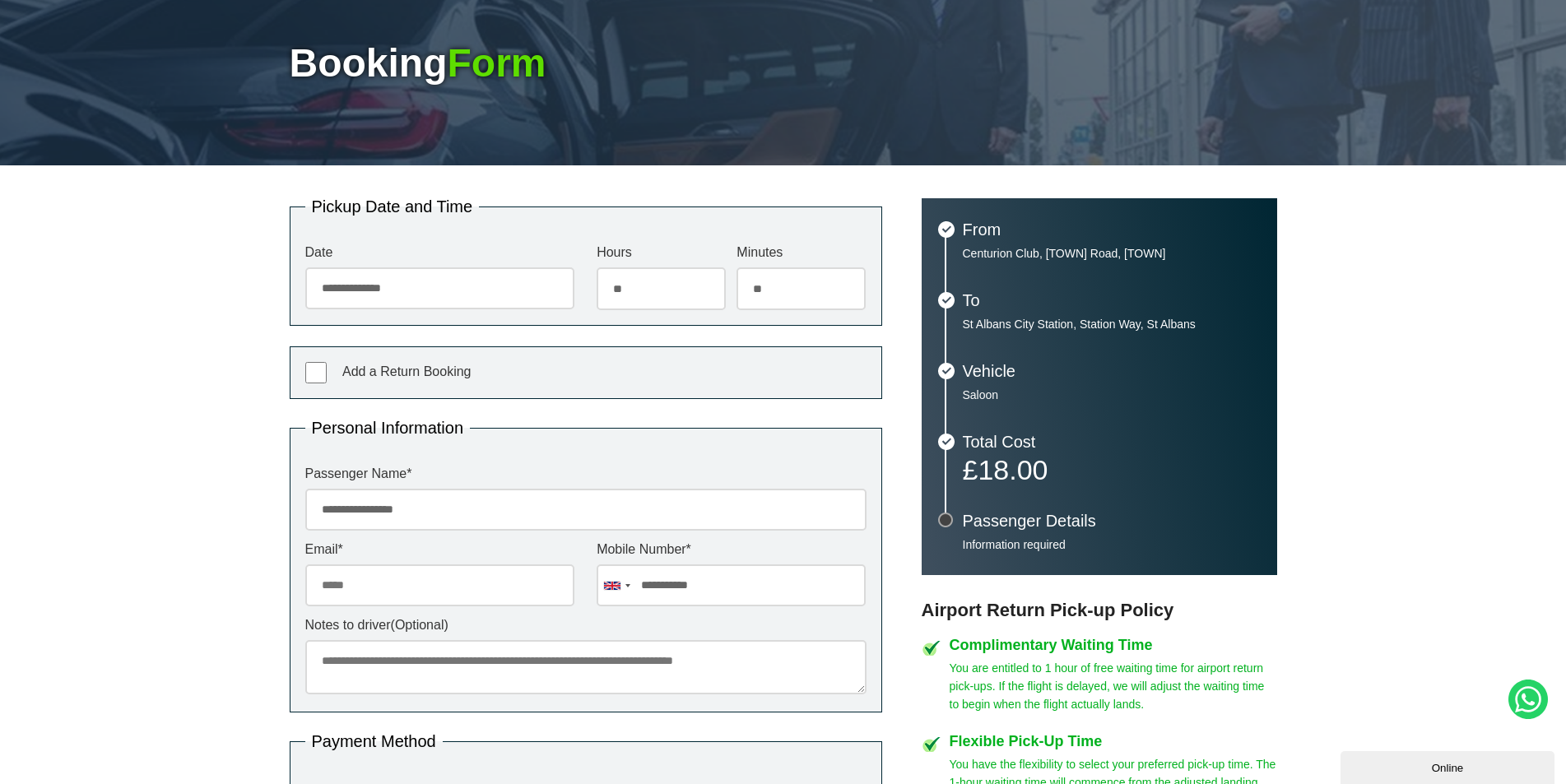 type on "**********" 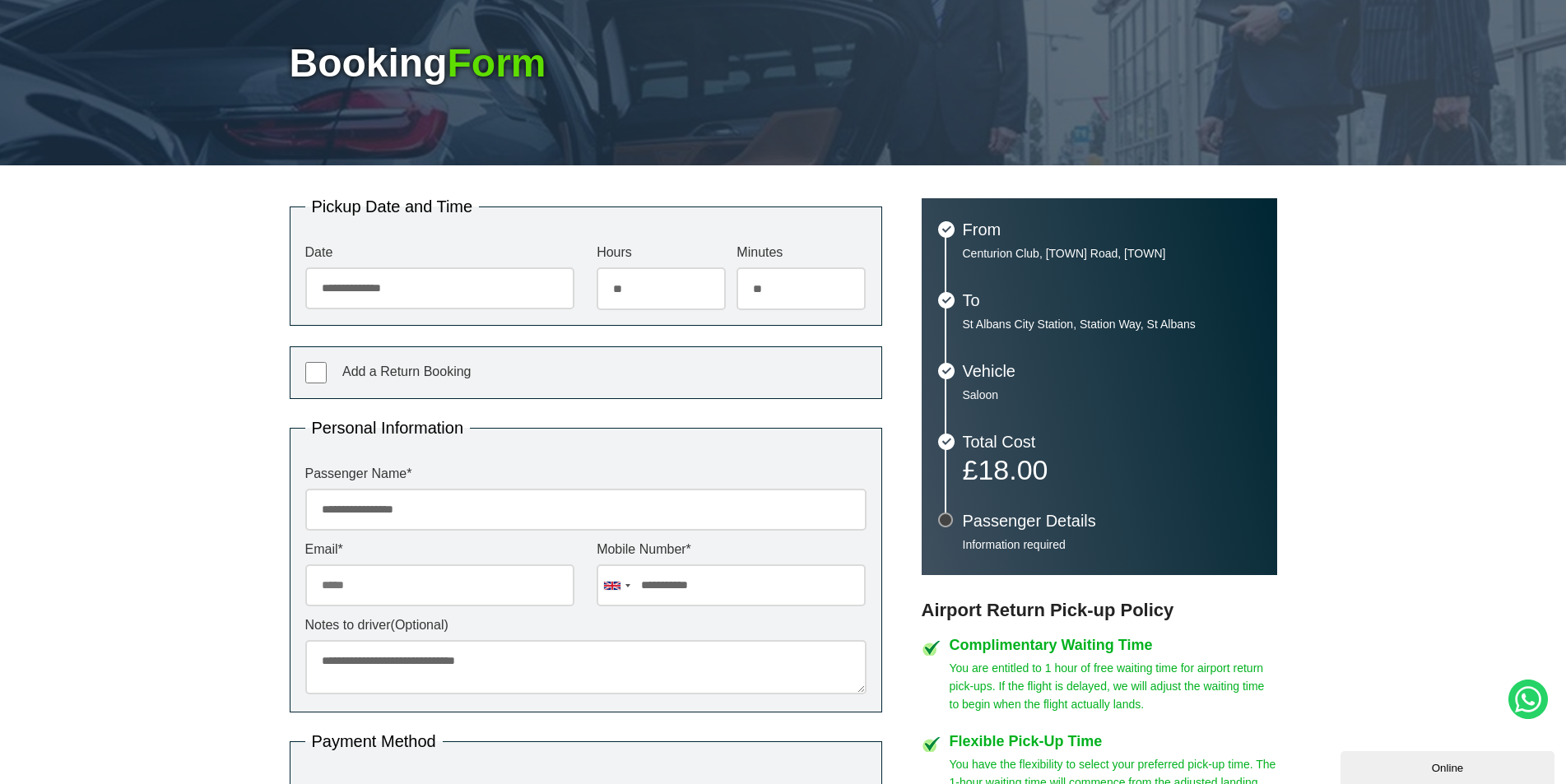scroll, scrollTop: 384, scrollLeft: 0, axis: vertical 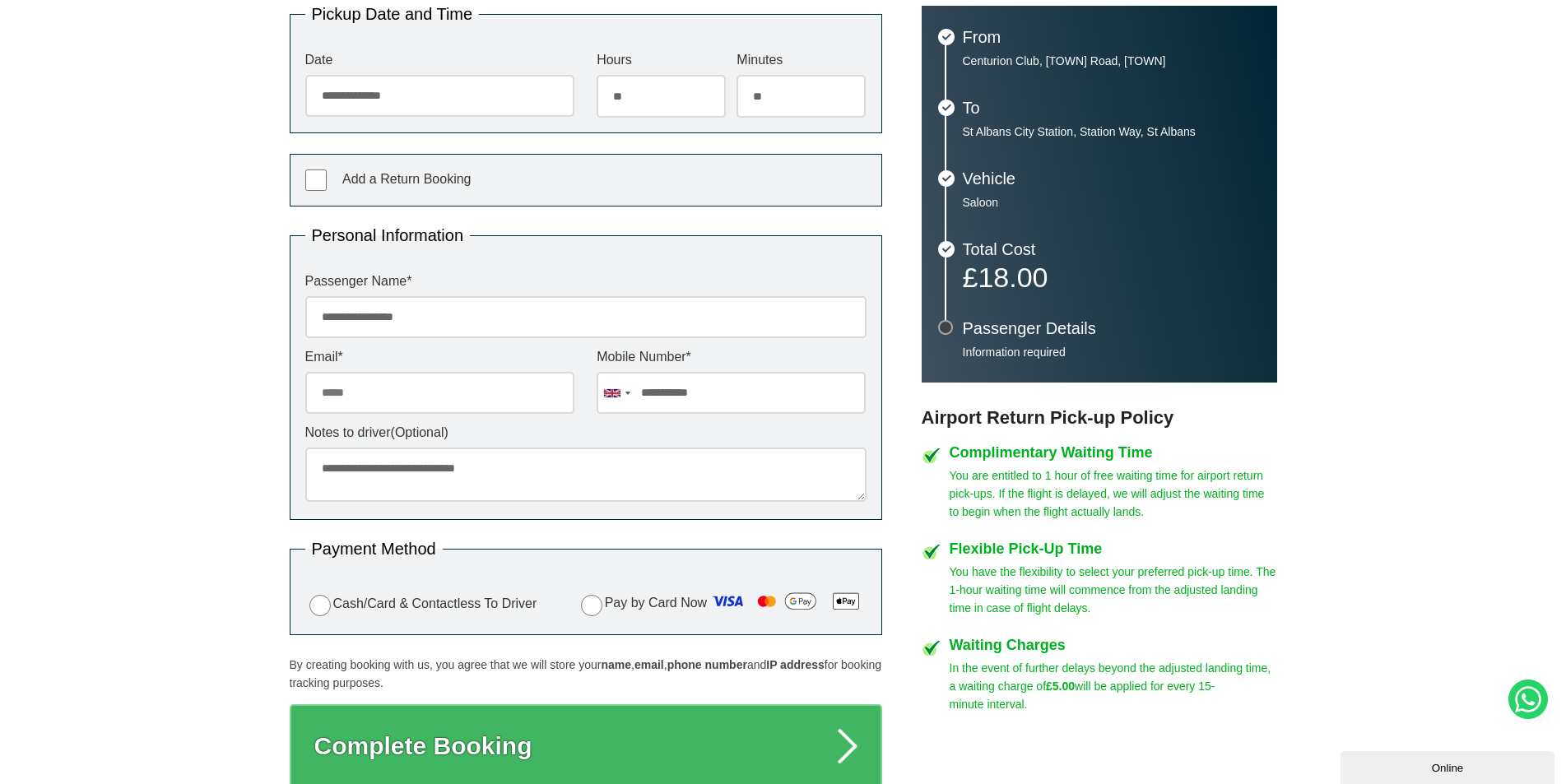 type on "**********" 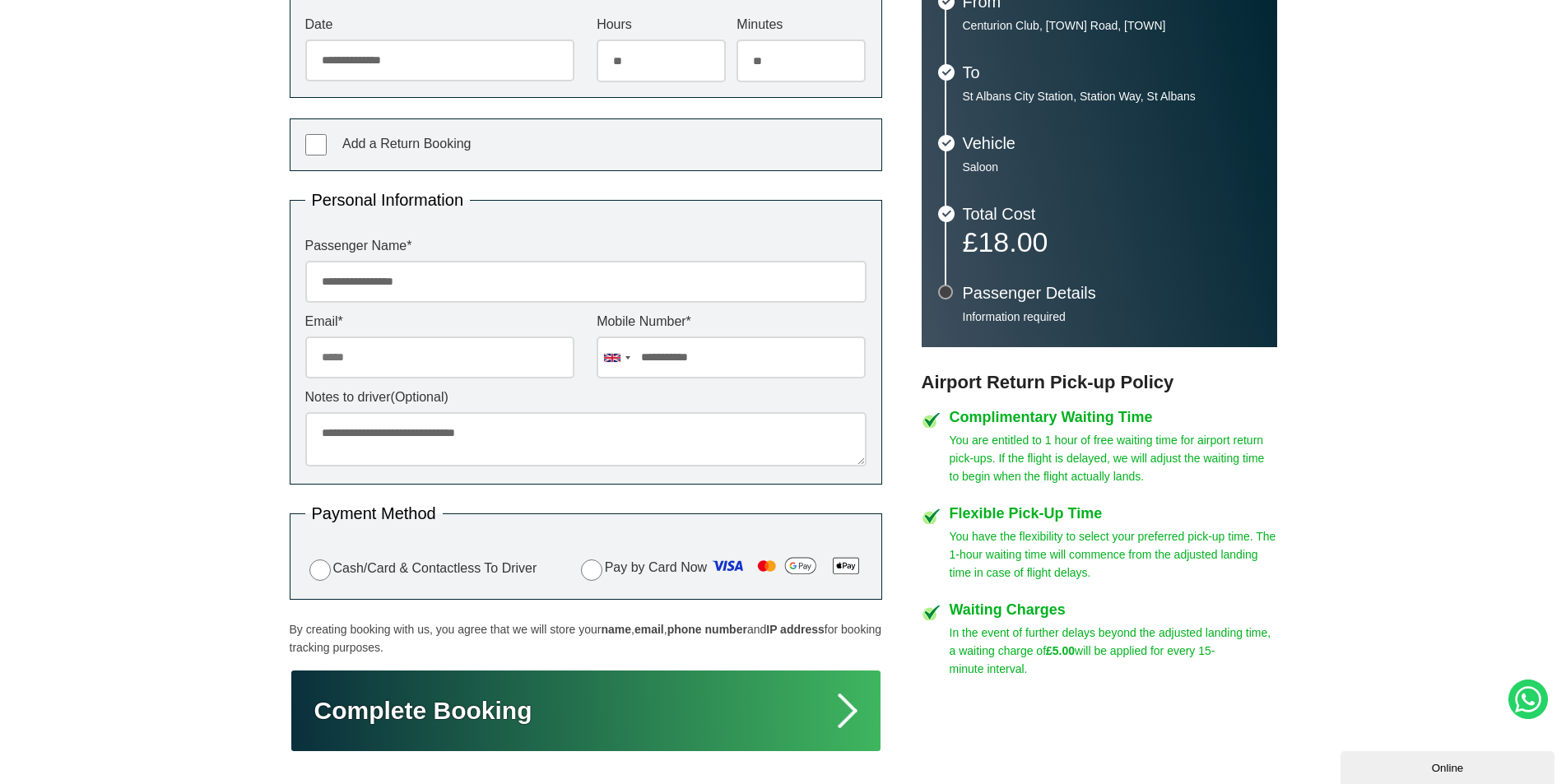 scroll, scrollTop: 384, scrollLeft: 0, axis: vertical 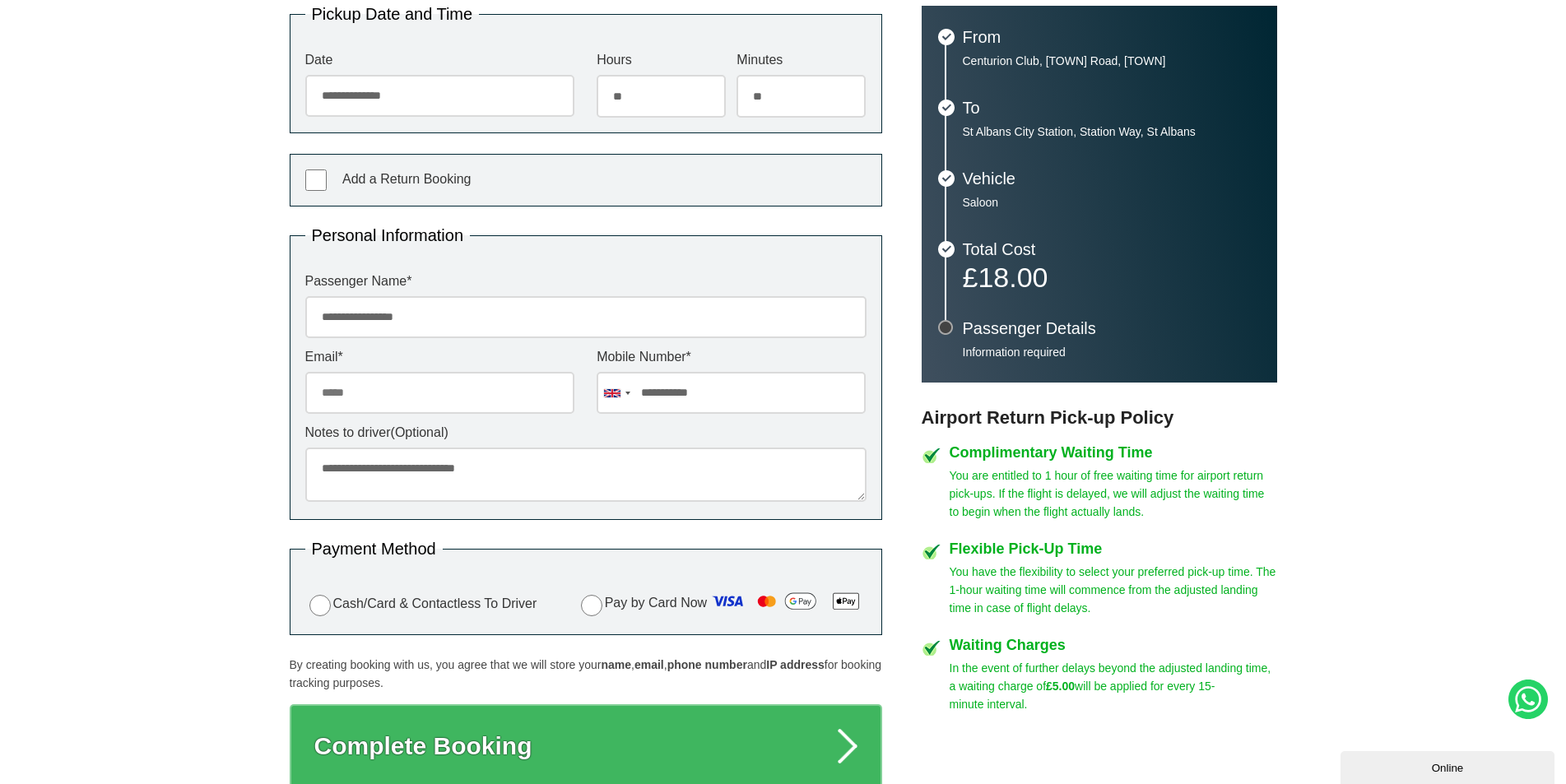 click on "Email  *" at bounding box center [439, 392] 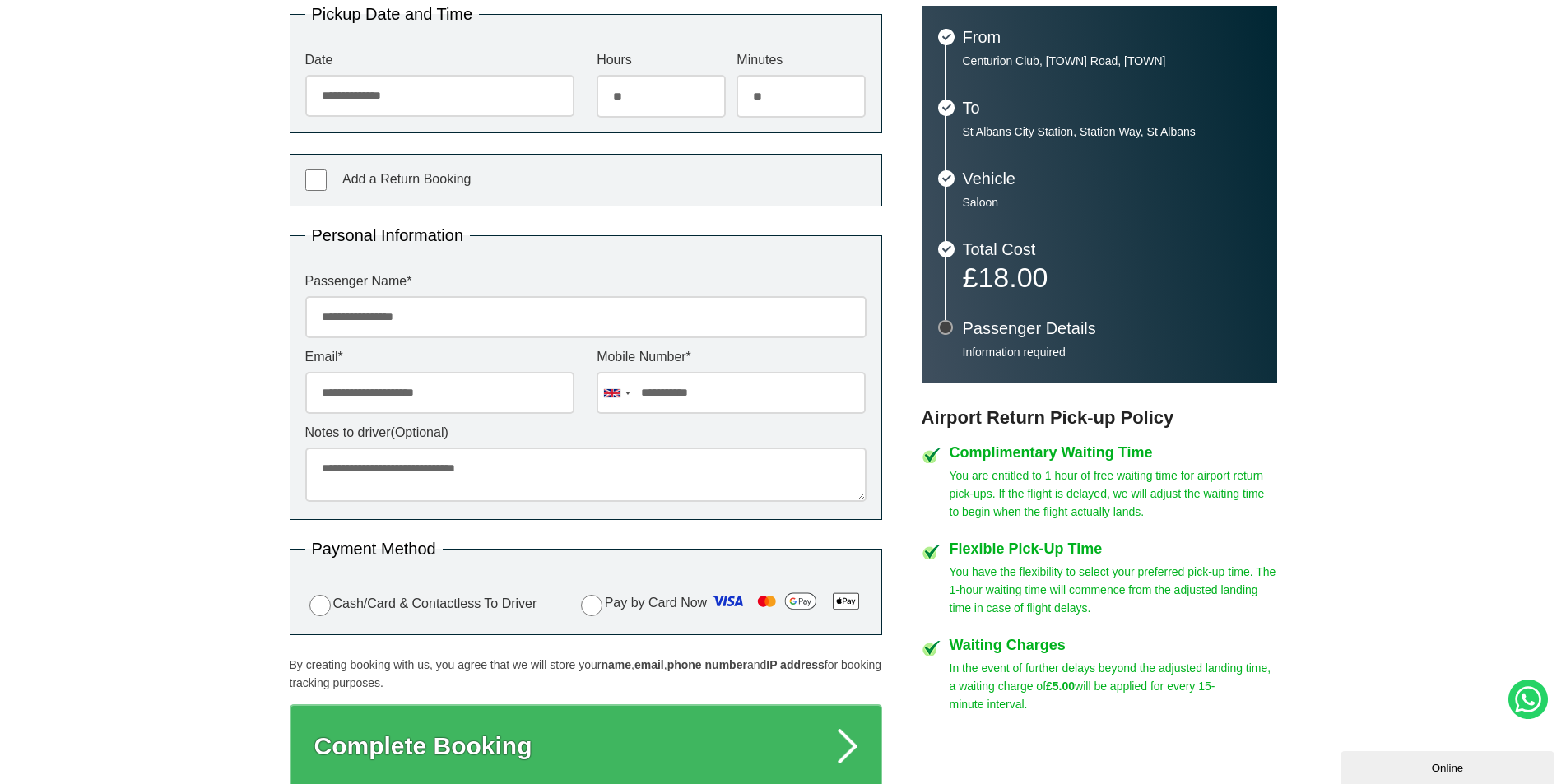 scroll, scrollTop: 576, scrollLeft: 0, axis: vertical 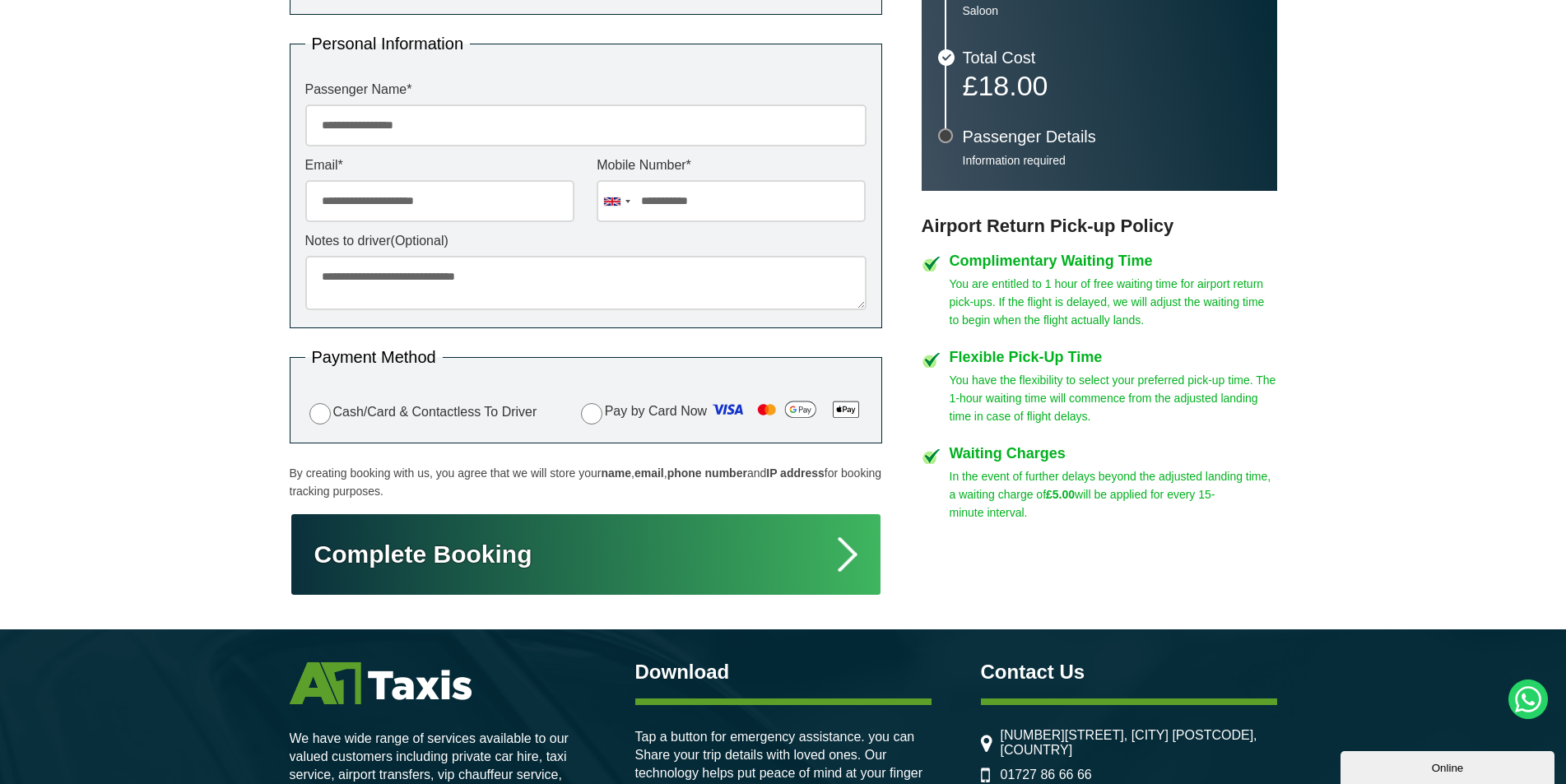 click on "Complete Booking" at bounding box center [586, 554] 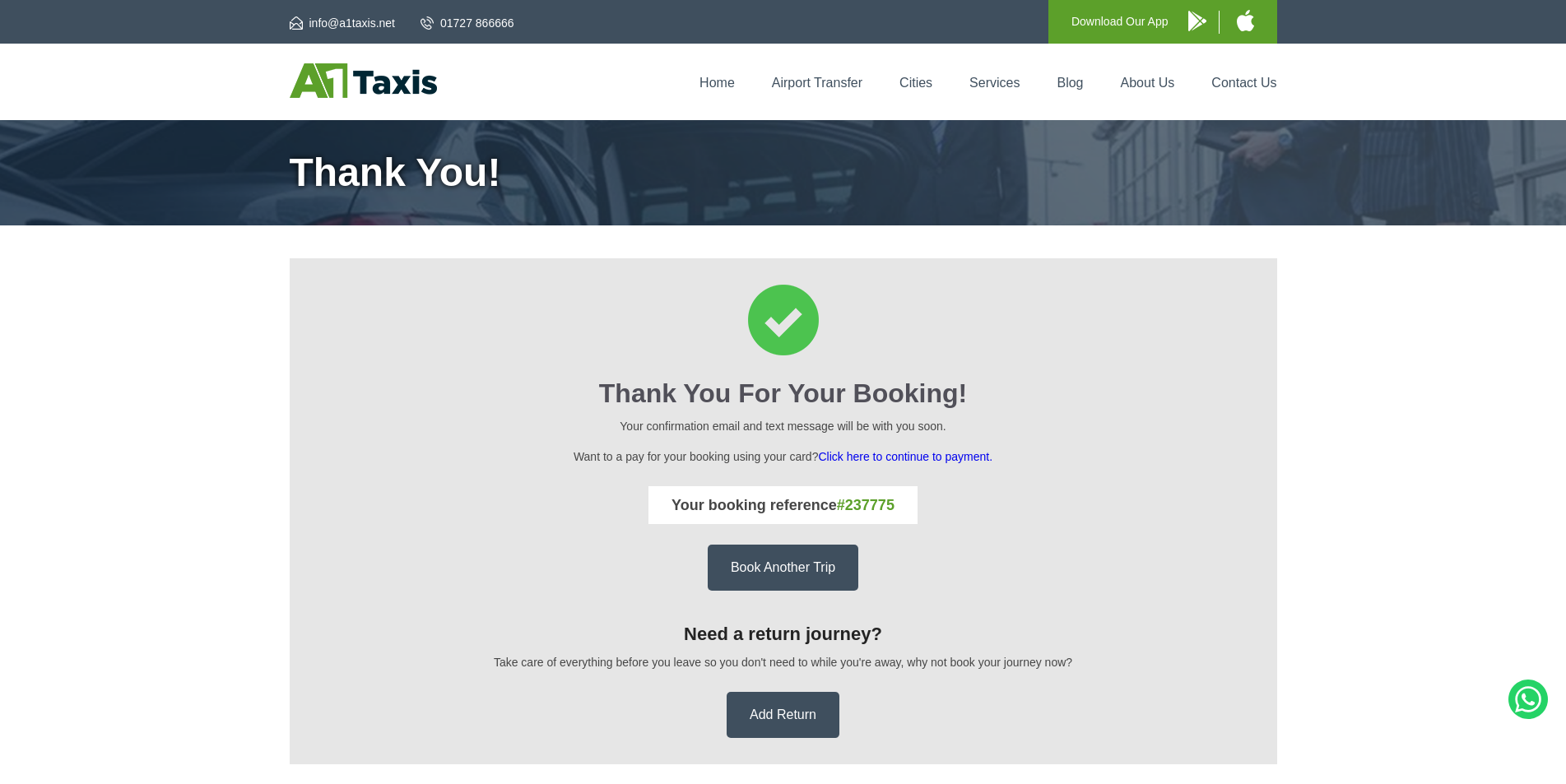 scroll, scrollTop: 0, scrollLeft: 0, axis: both 